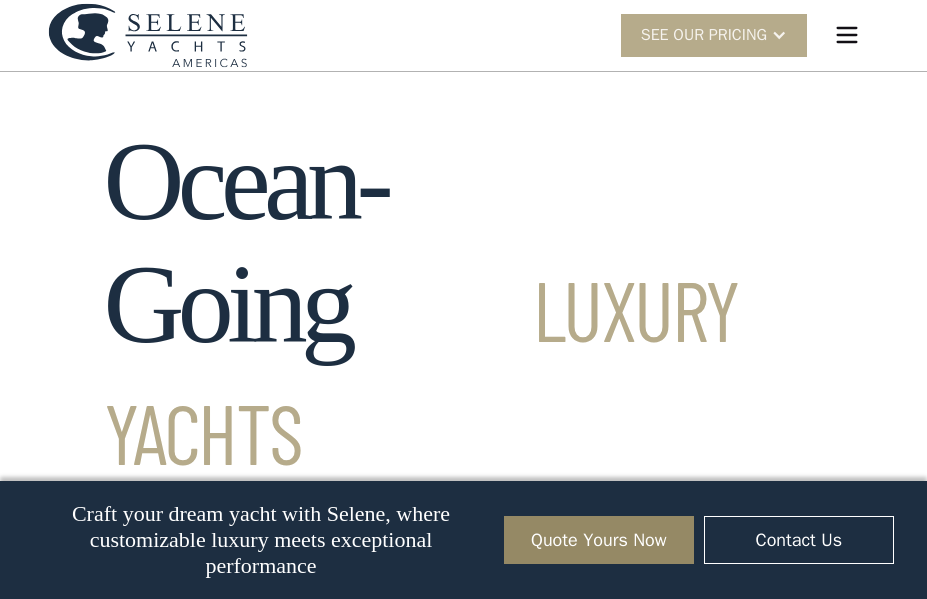 scroll, scrollTop: 1710, scrollLeft: 0, axis: vertical 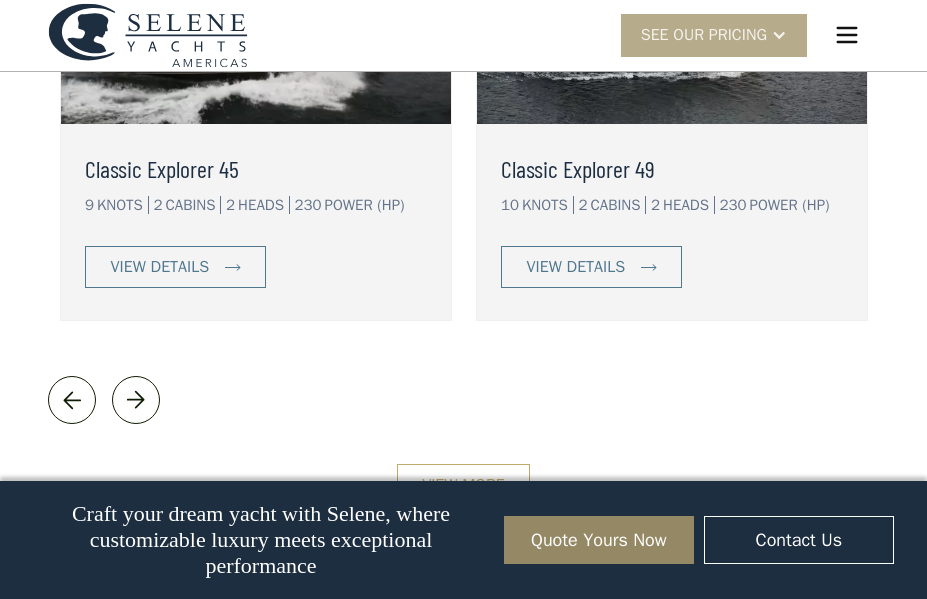 click on "View More" at bounding box center (463, 485) 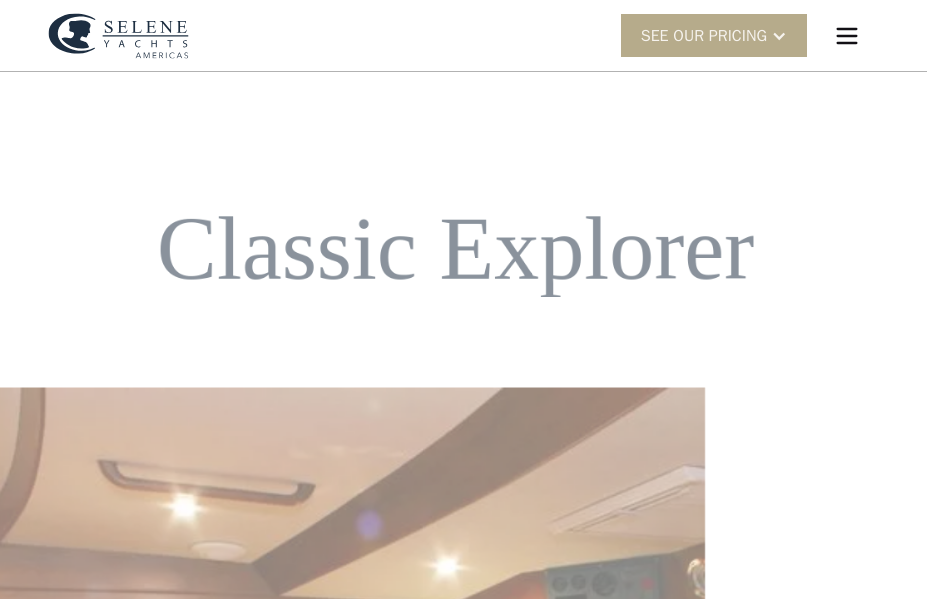 scroll, scrollTop: 0, scrollLeft: 0, axis: both 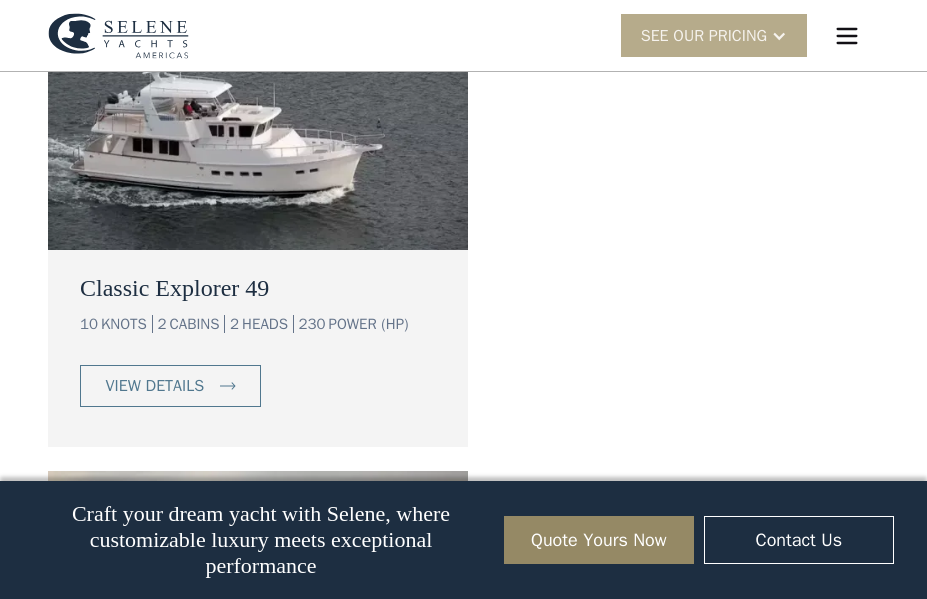 click at bounding box center (258, 130) 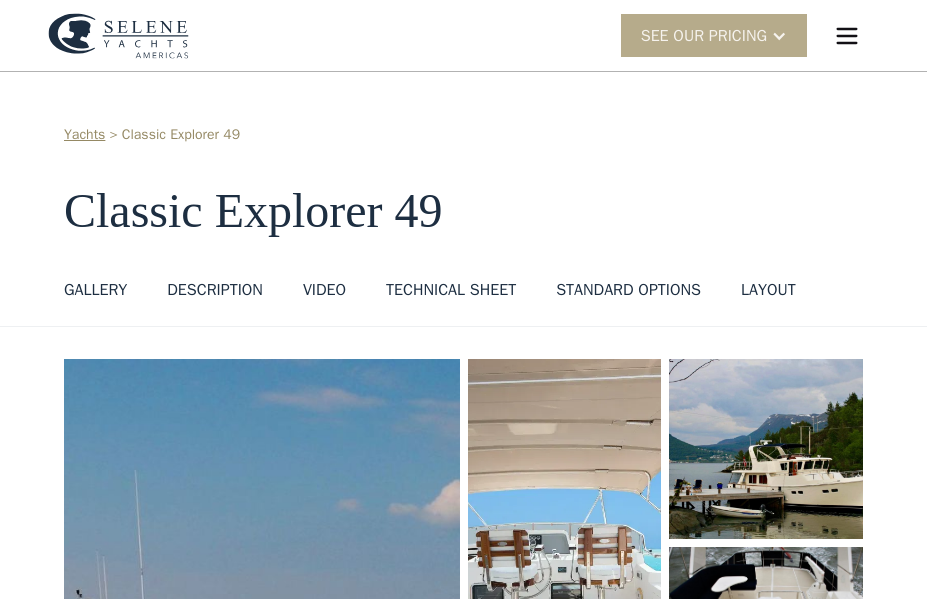 scroll, scrollTop: 0, scrollLeft: 0, axis: both 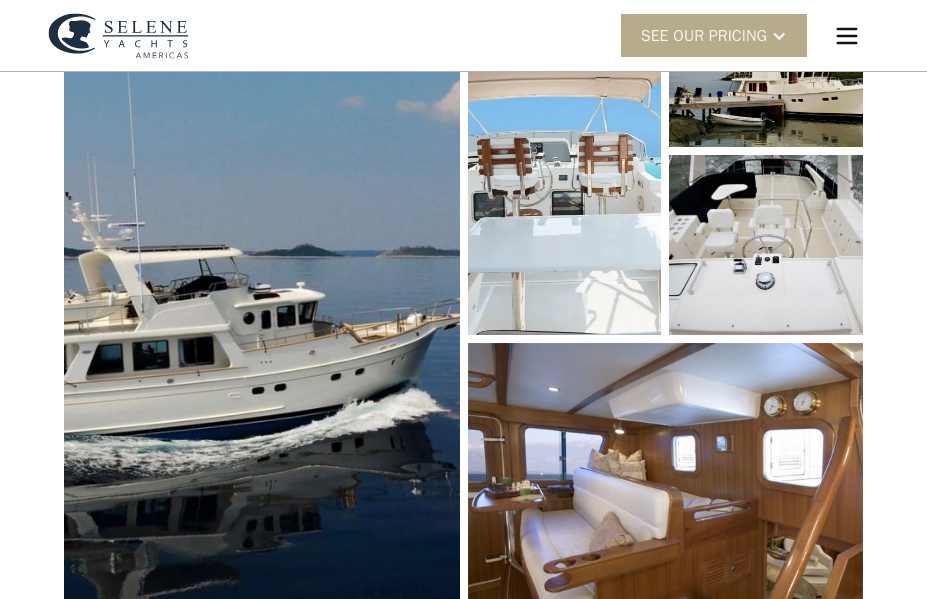click at bounding box center (261, 297) 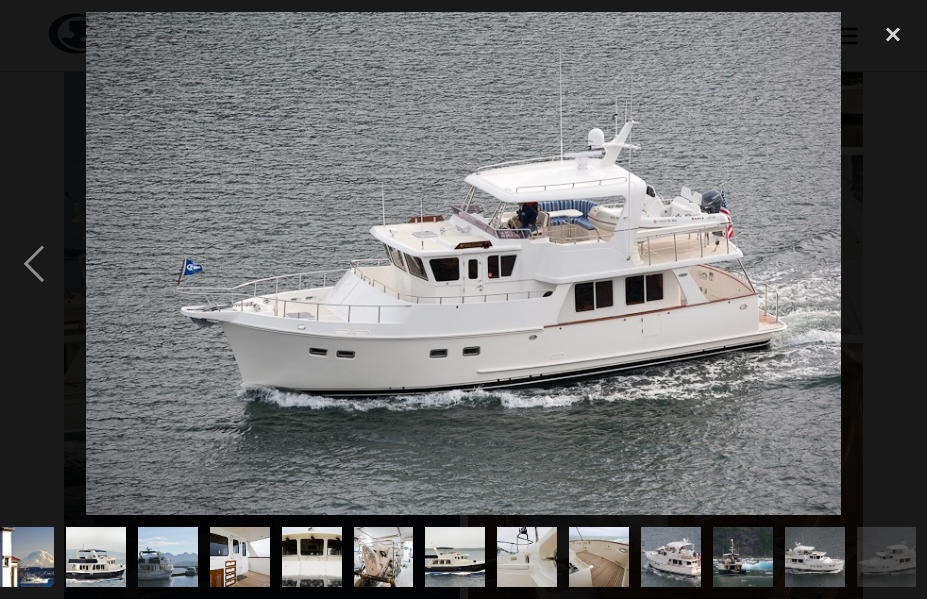 scroll, scrollTop: 0, scrollLeft: 881, axis: horizontal 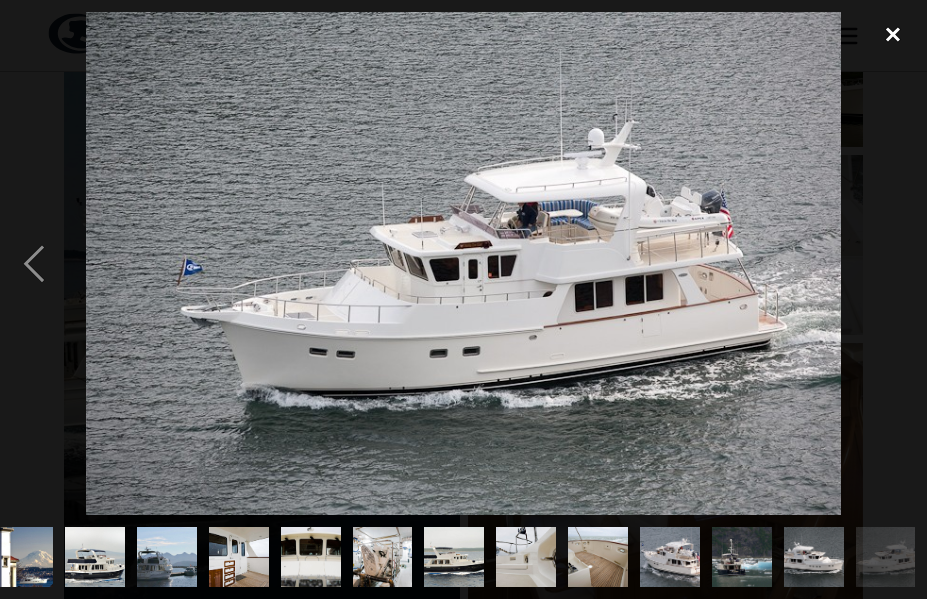 click at bounding box center (893, 34) 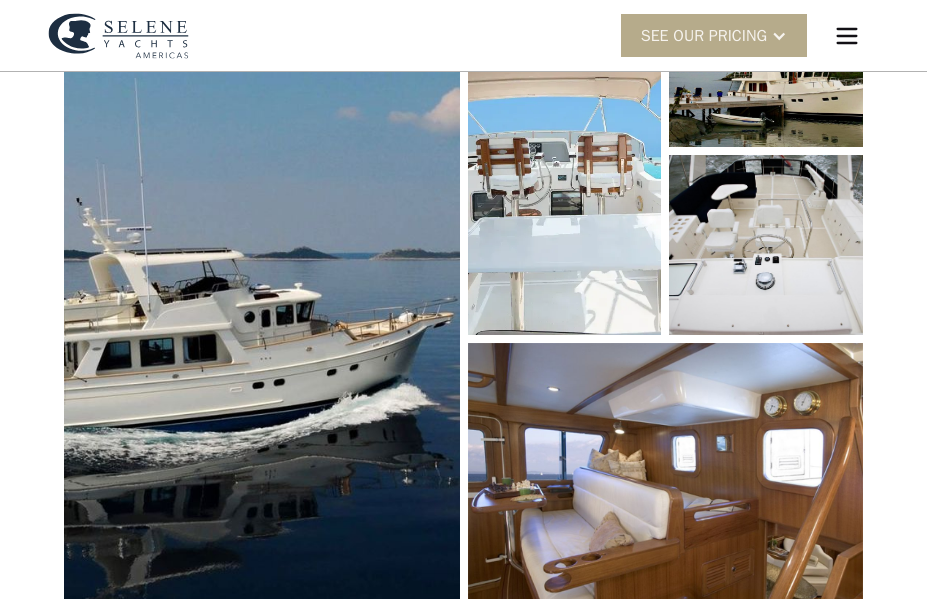 scroll, scrollTop: 0, scrollLeft: 0, axis: both 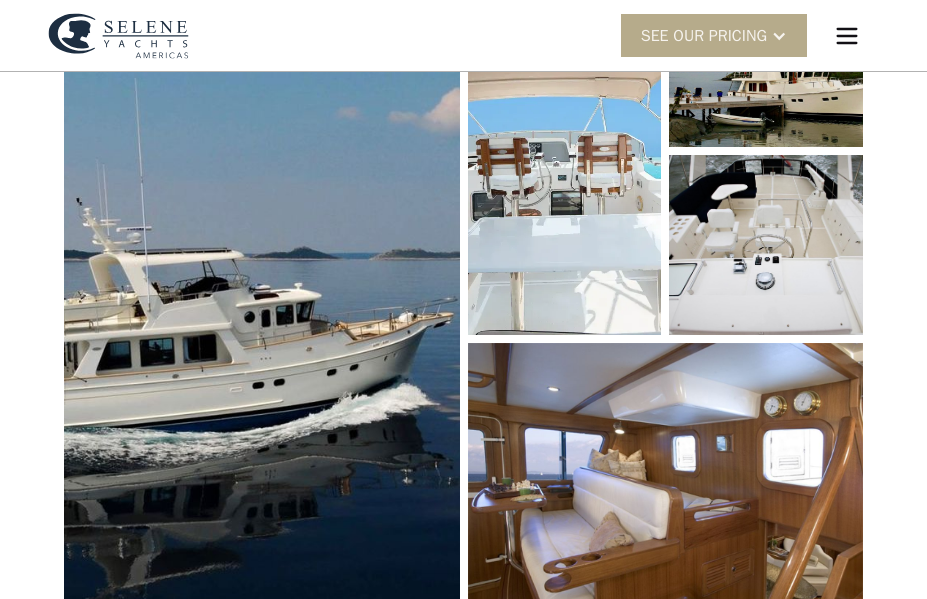 click at bounding box center (0, 0) 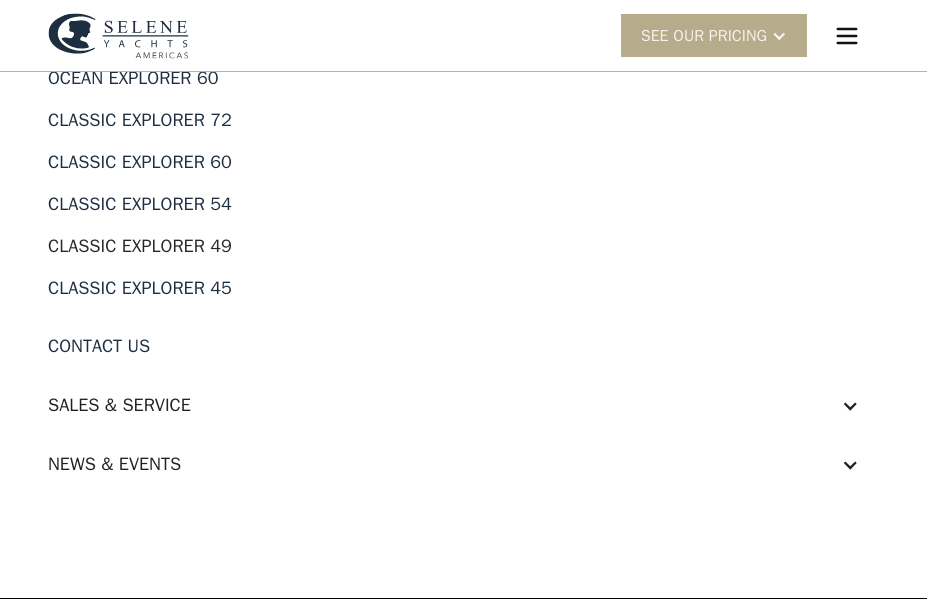 scroll, scrollTop: 0, scrollLeft: 0, axis: both 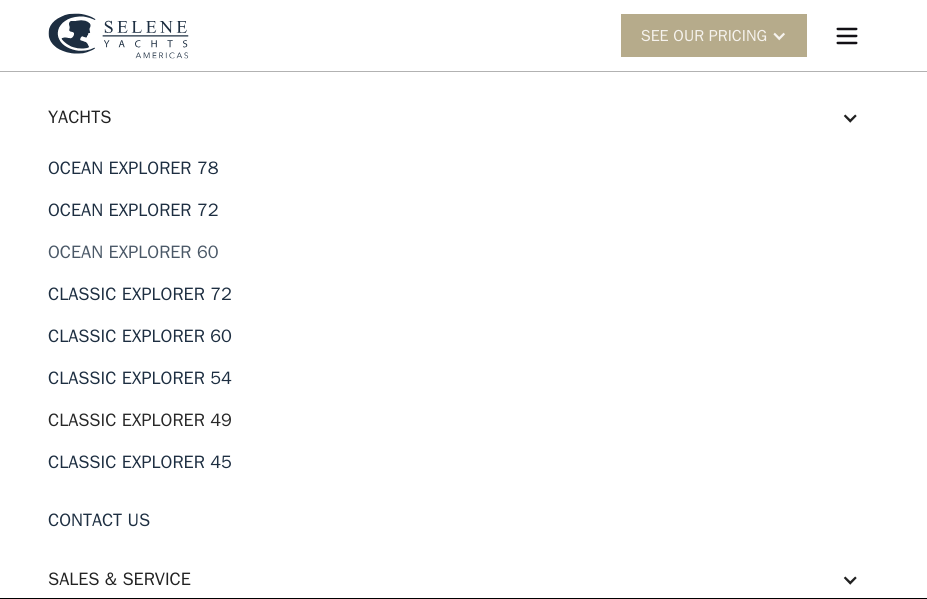 click on "Ocean Explorer 60" at bounding box center [463, 252] 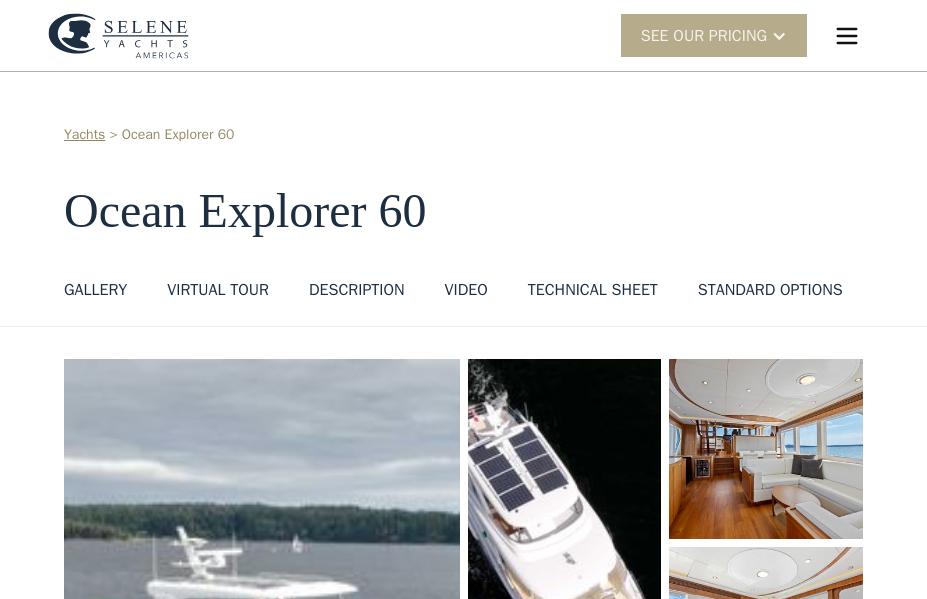 scroll, scrollTop: 51, scrollLeft: 0, axis: vertical 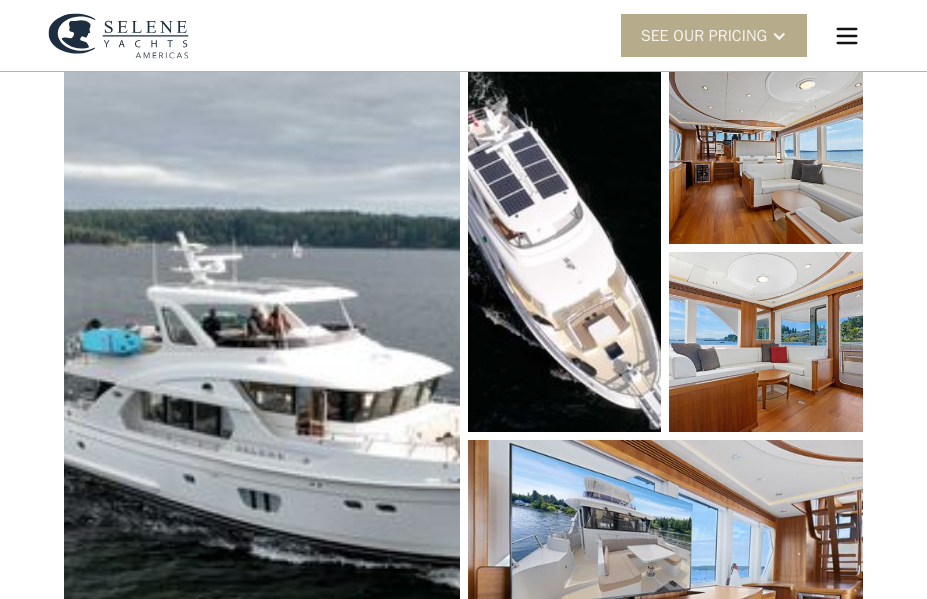 click at bounding box center (262, 383) 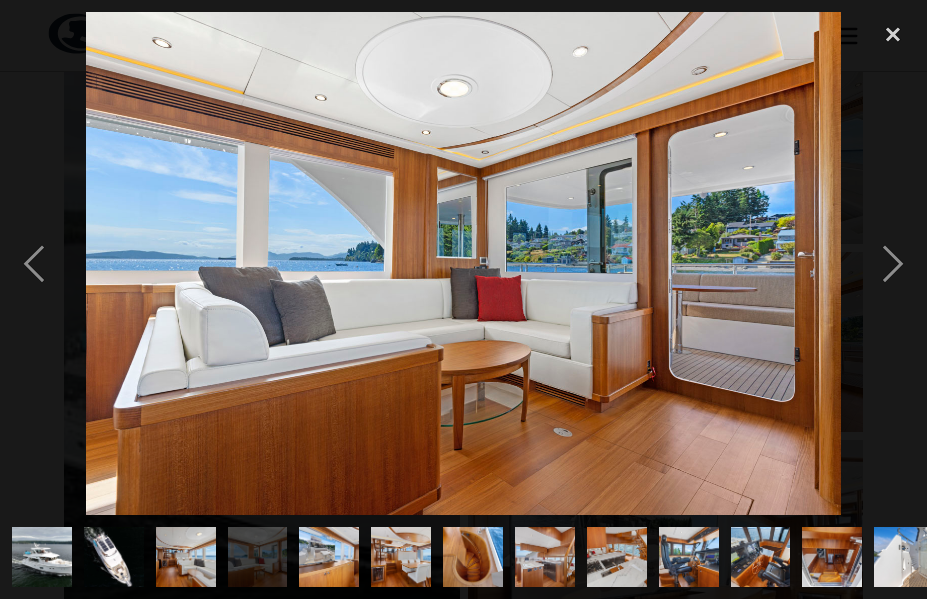 scroll, scrollTop: 0, scrollLeft: 0, axis: both 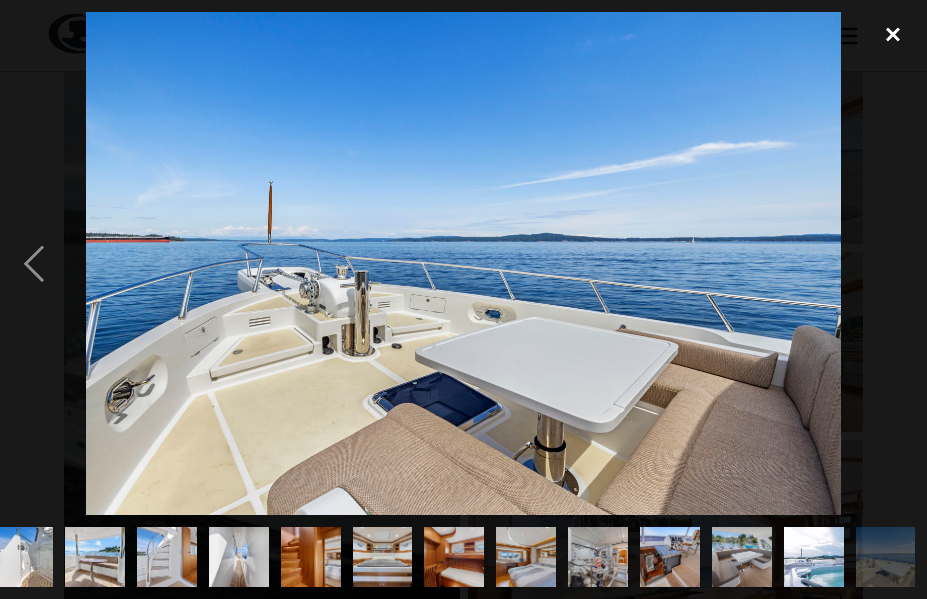 click at bounding box center [893, 34] 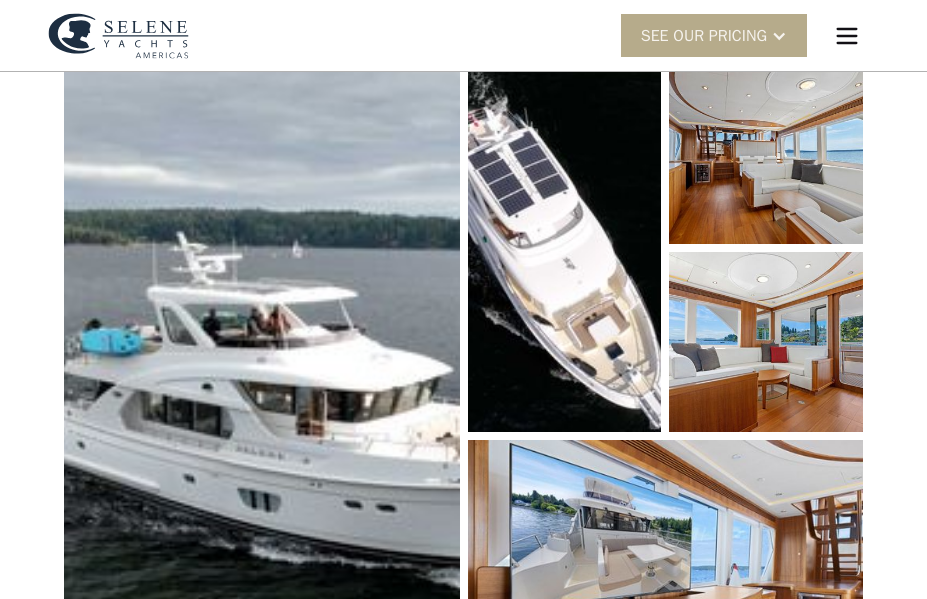 scroll, scrollTop: 0, scrollLeft: 0, axis: both 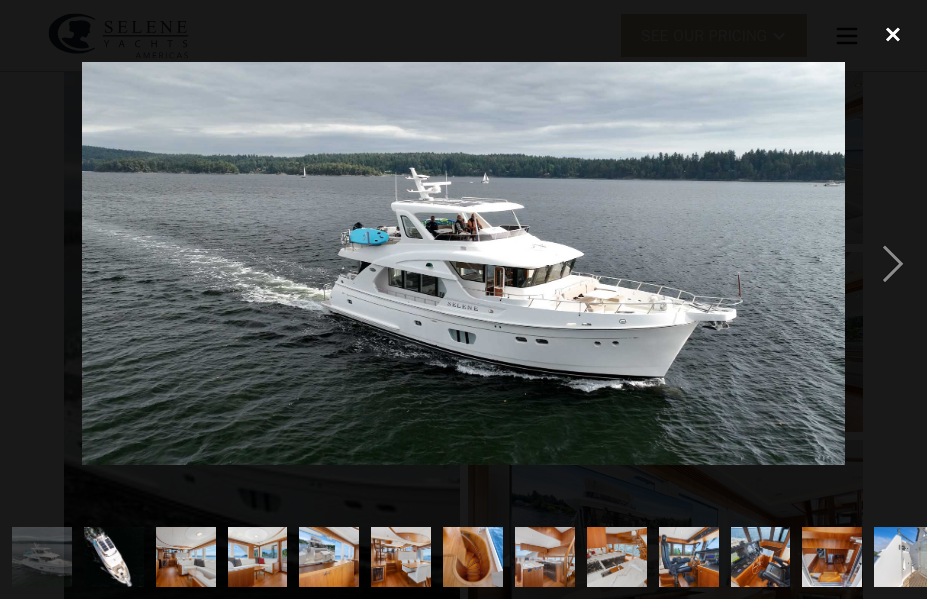 click at bounding box center (893, 34) 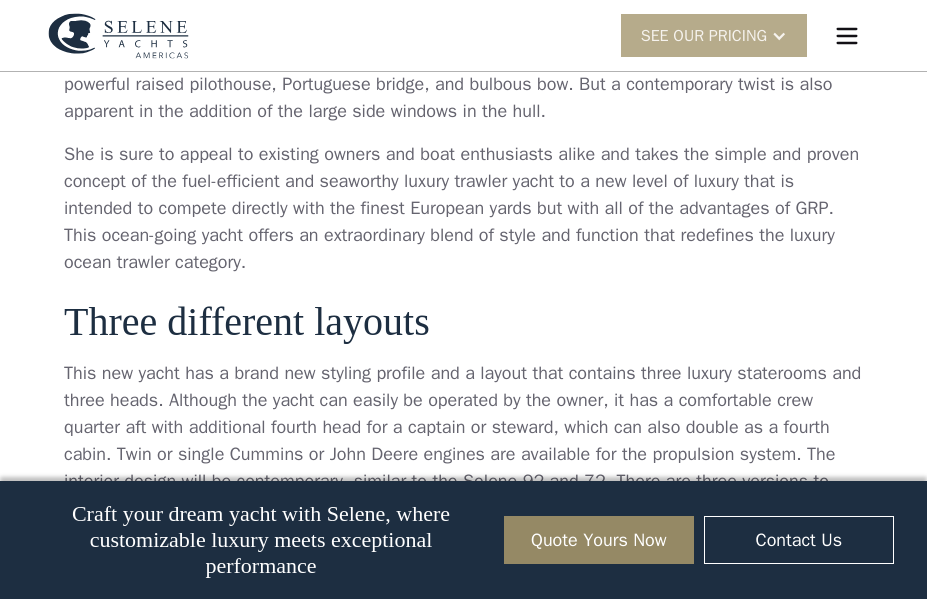 scroll, scrollTop: 1819, scrollLeft: 0, axis: vertical 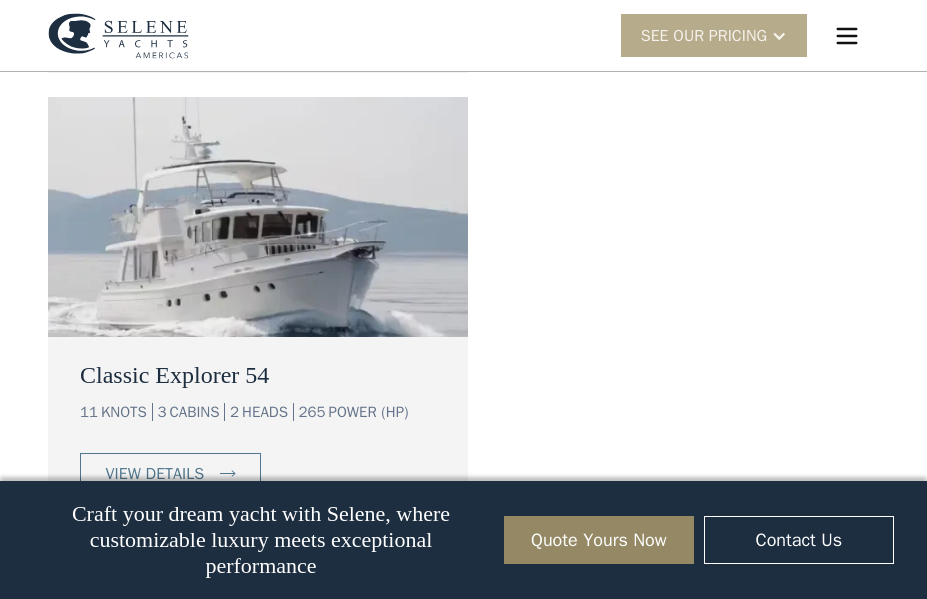 click at bounding box center [258, 217] 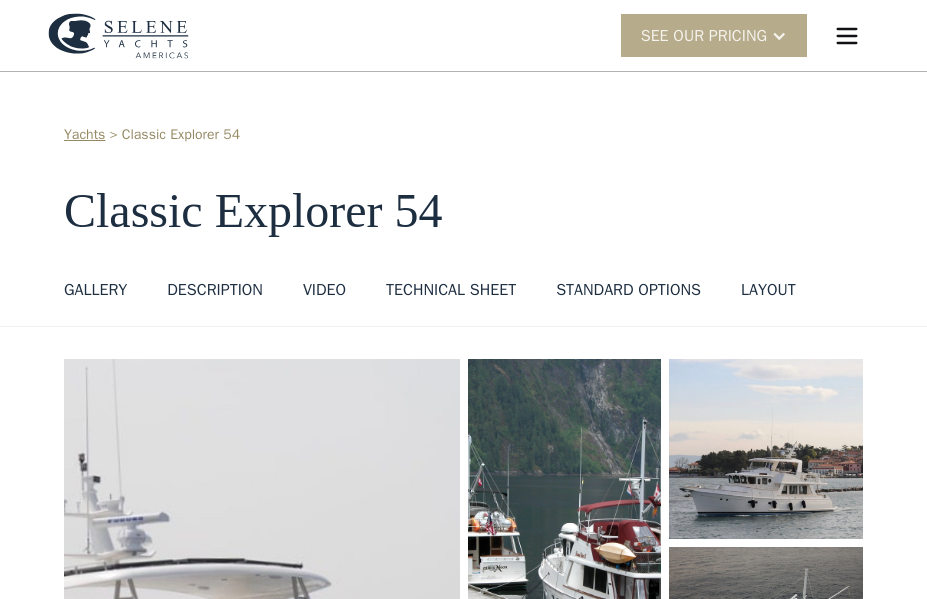 scroll, scrollTop: 0, scrollLeft: 0, axis: both 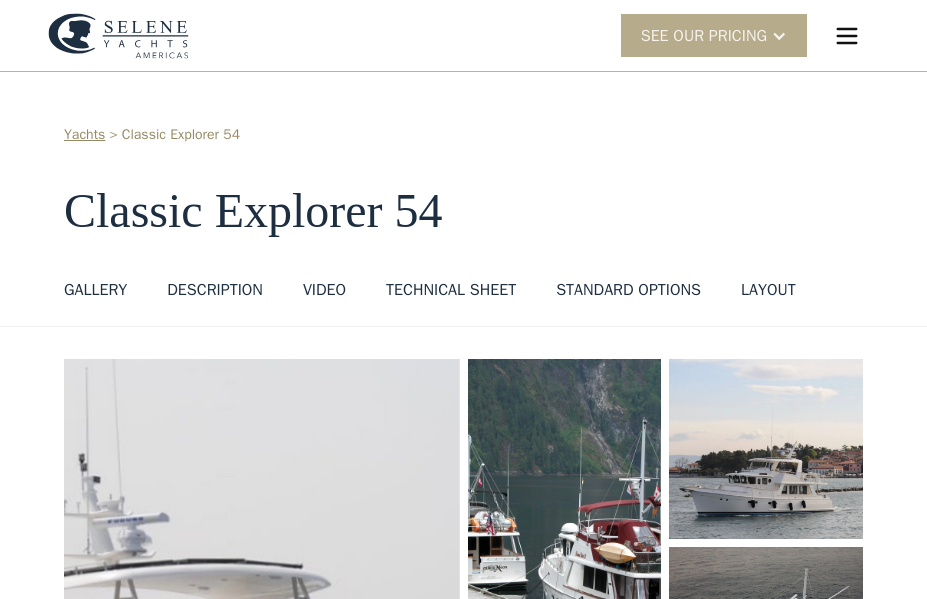 click on "VIDEO" at bounding box center [324, 290] 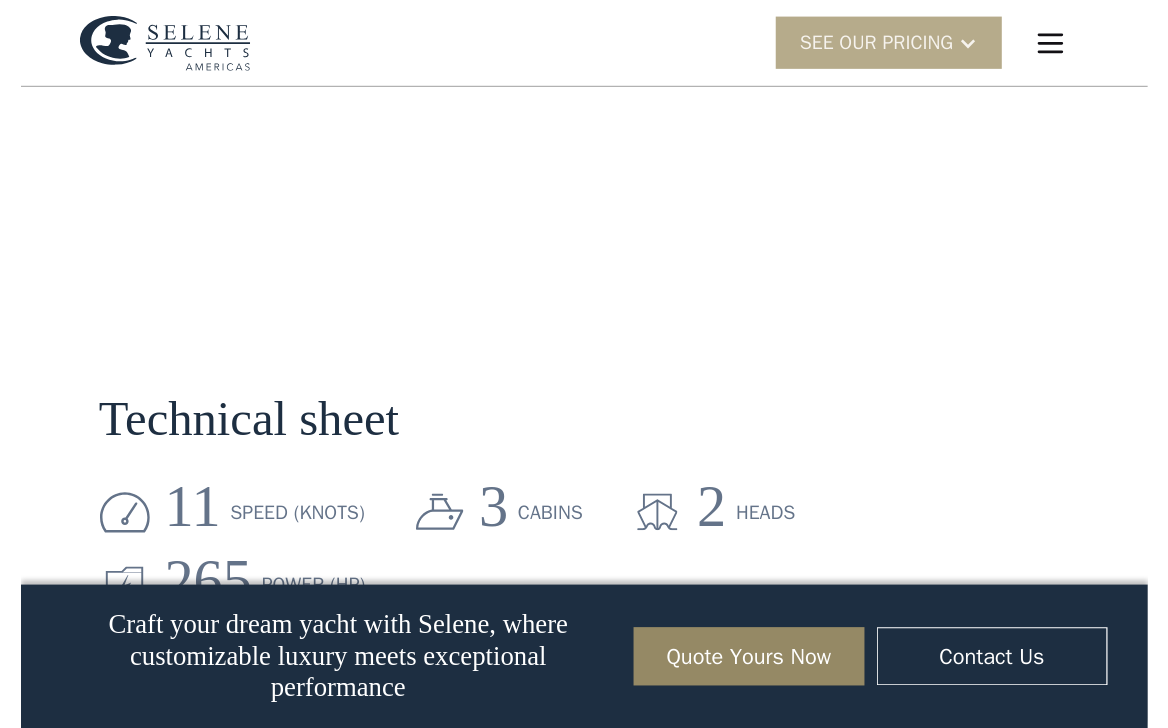 scroll, scrollTop: 2150, scrollLeft: 0, axis: vertical 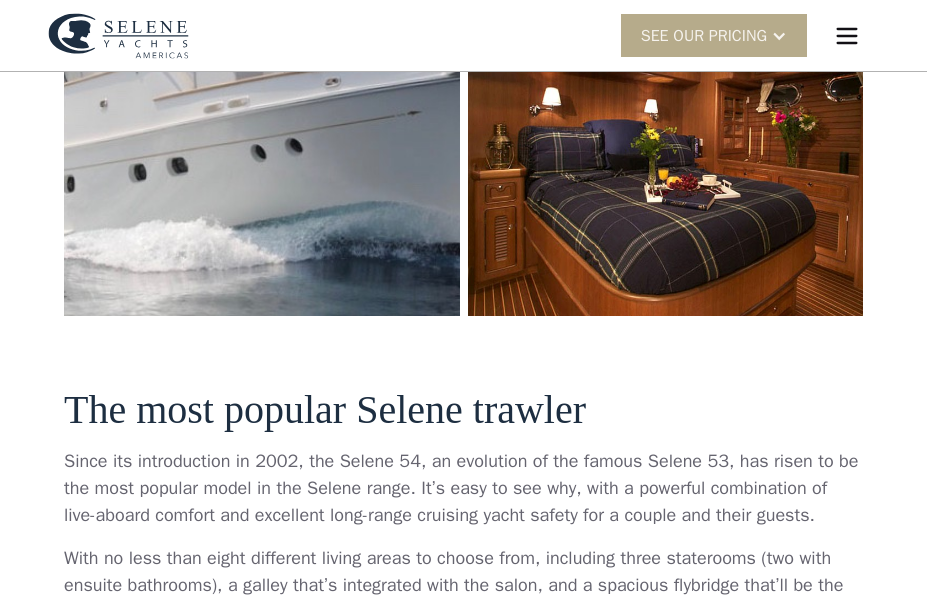 click at bounding box center (262, -21) 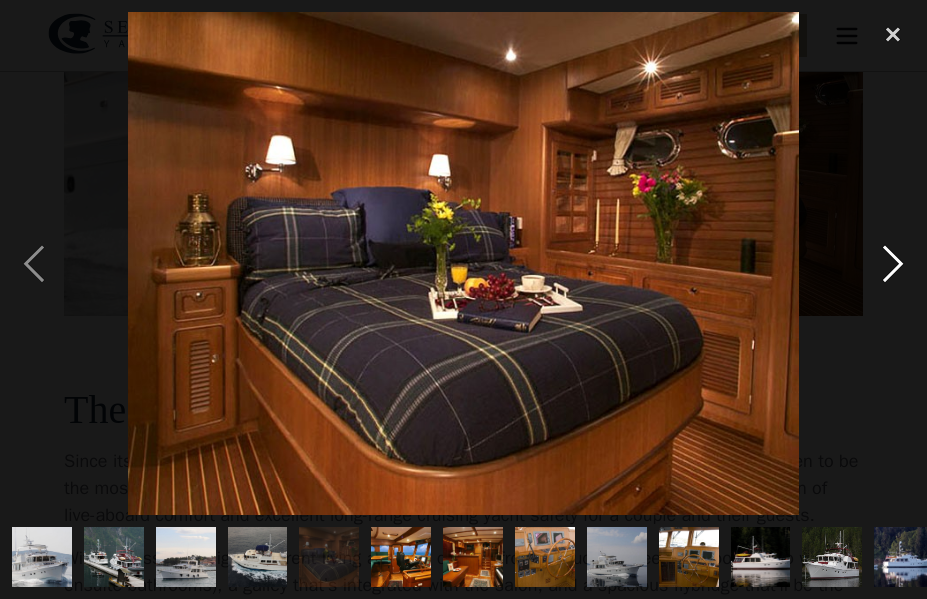 click at bounding box center [893, 263] 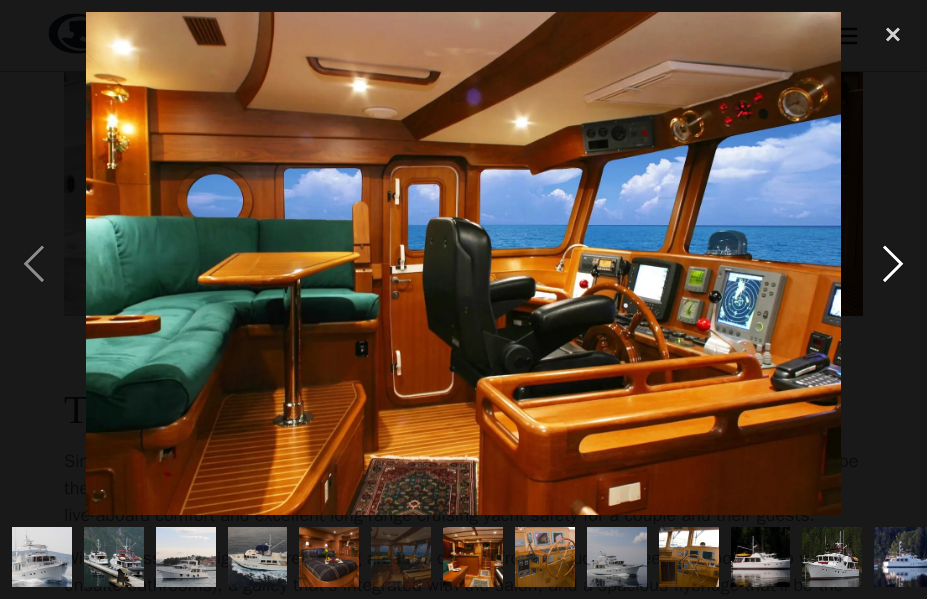 click at bounding box center [893, 263] 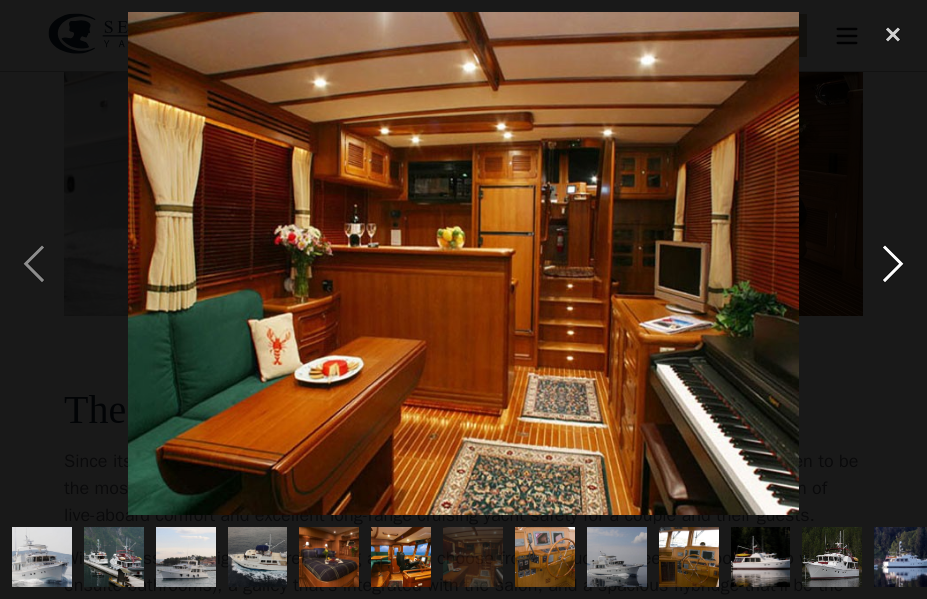 click at bounding box center (893, 263) 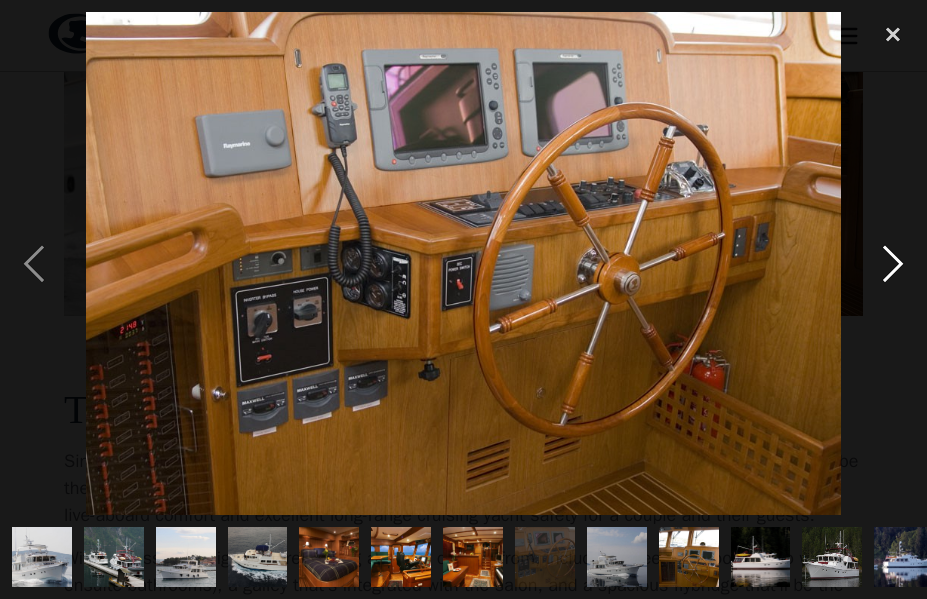 click at bounding box center (893, 263) 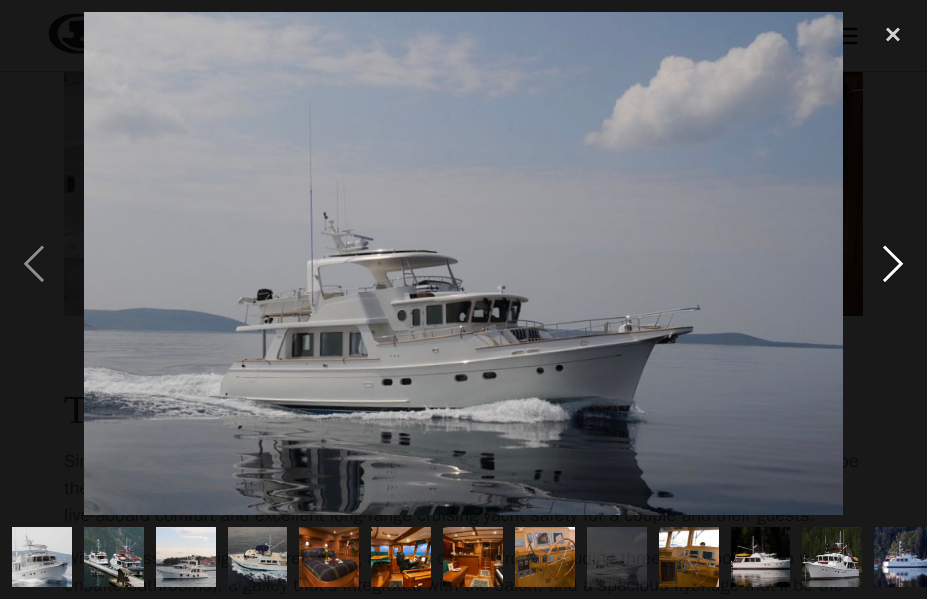 click at bounding box center (893, 263) 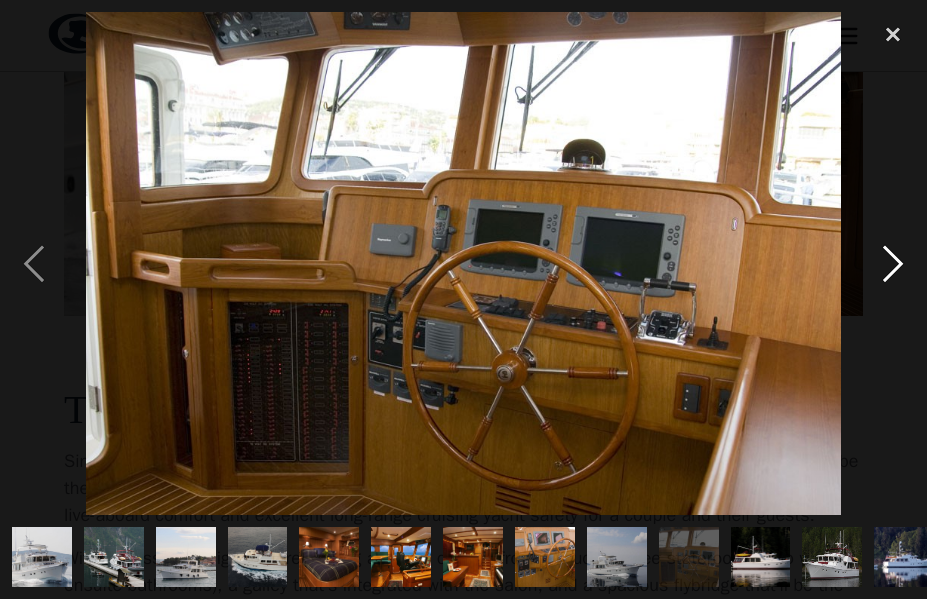 click at bounding box center [893, 263] 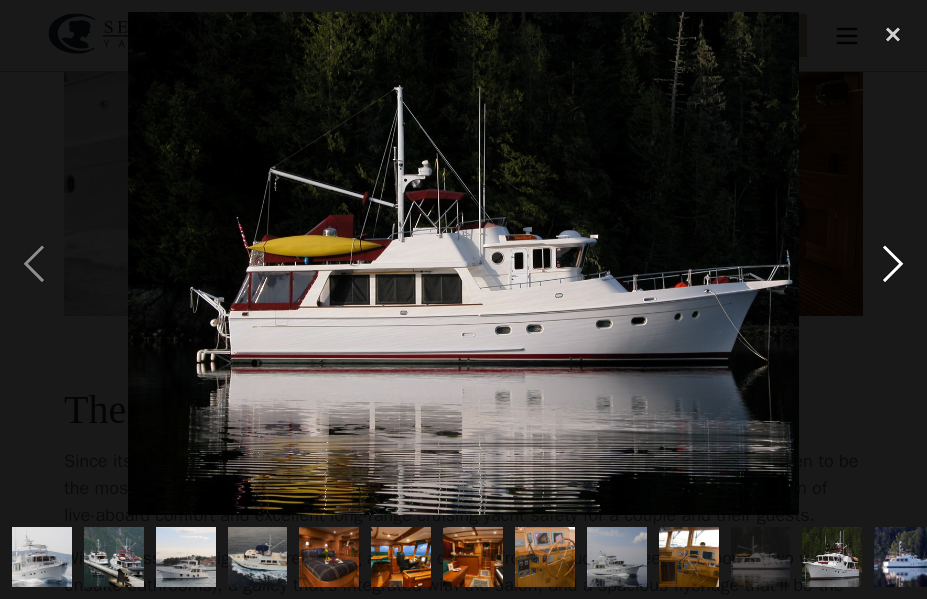 click at bounding box center [893, 263] 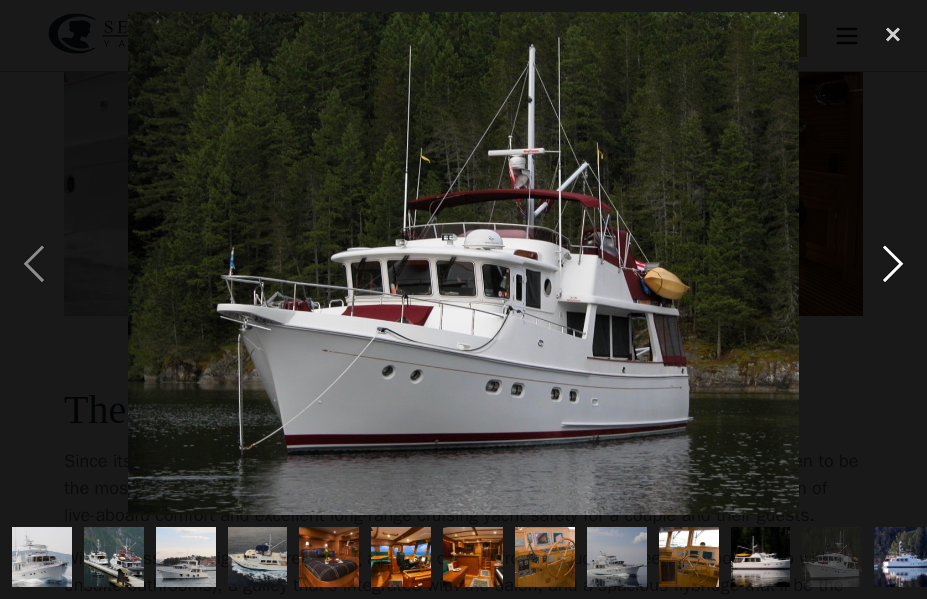 click at bounding box center [893, 263] 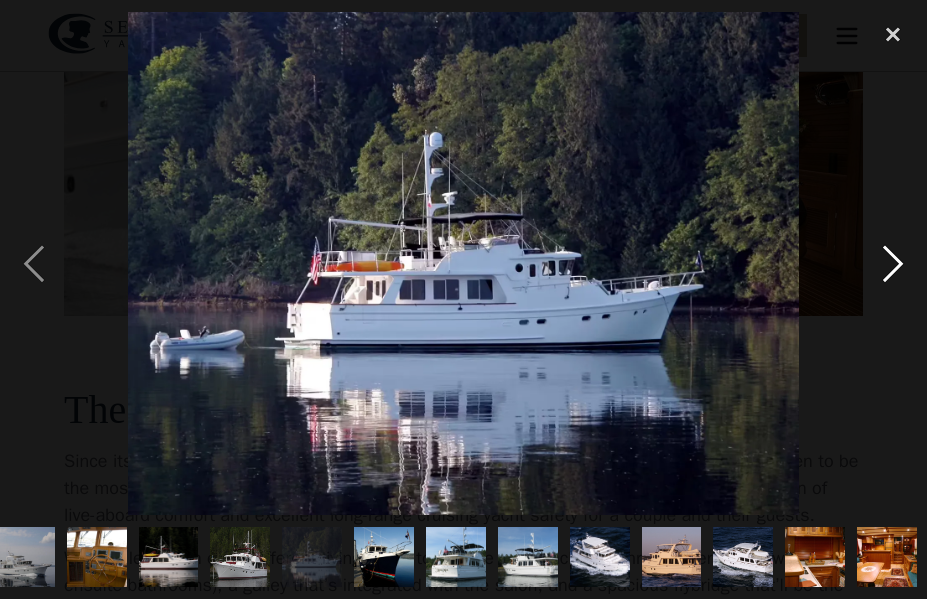 scroll, scrollTop: 0, scrollLeft: 594, axis: horizontal 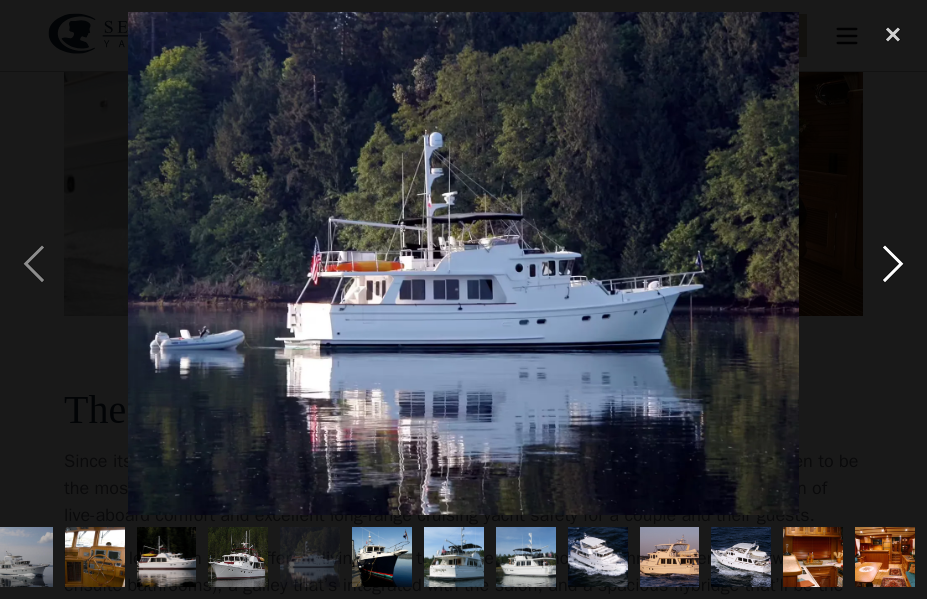 click at bounding box center [893, 263] 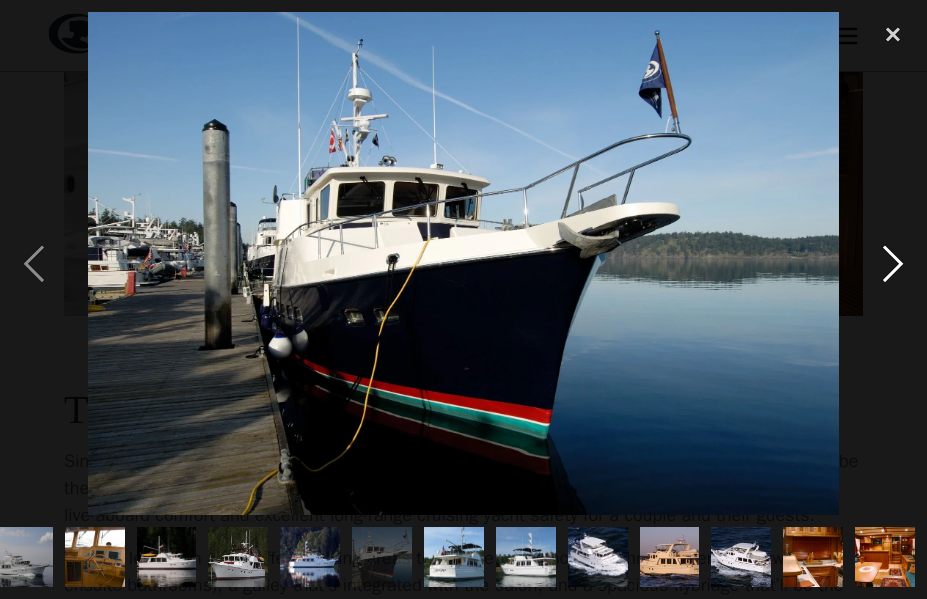 click at bounding box center [893, 263] 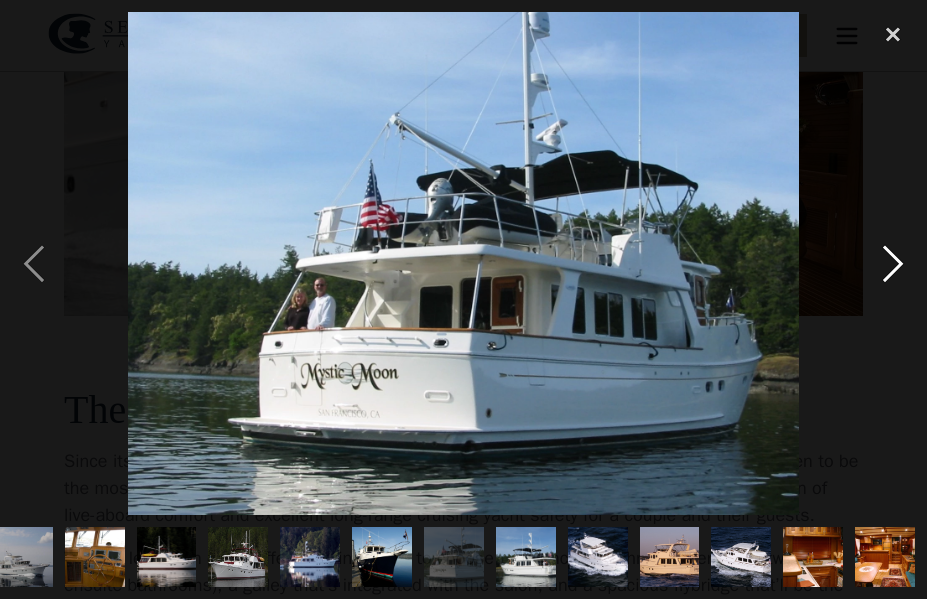 click at bounding box center (893, 263) 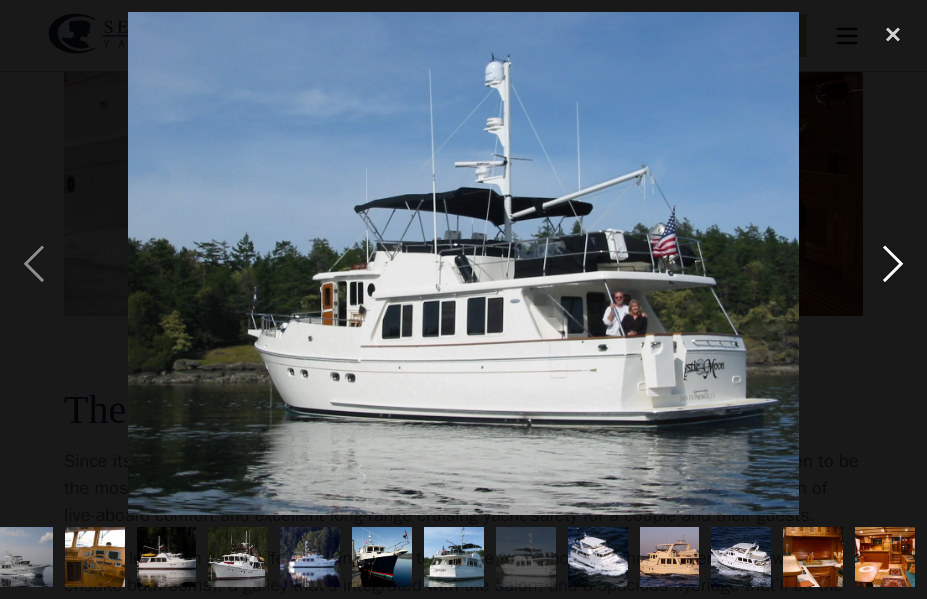 click at bounding box center (893, 263) 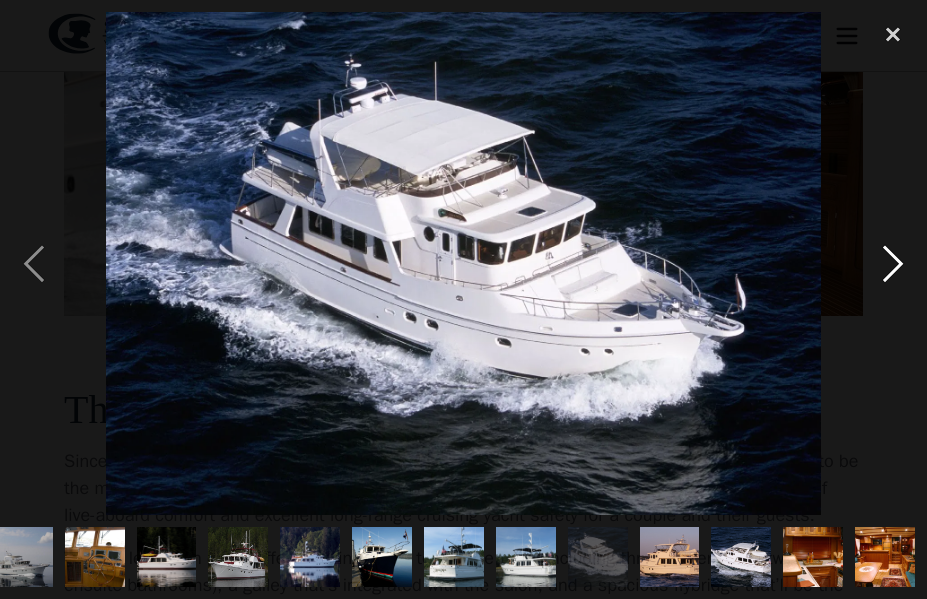 click at bounding box center (893, 263) 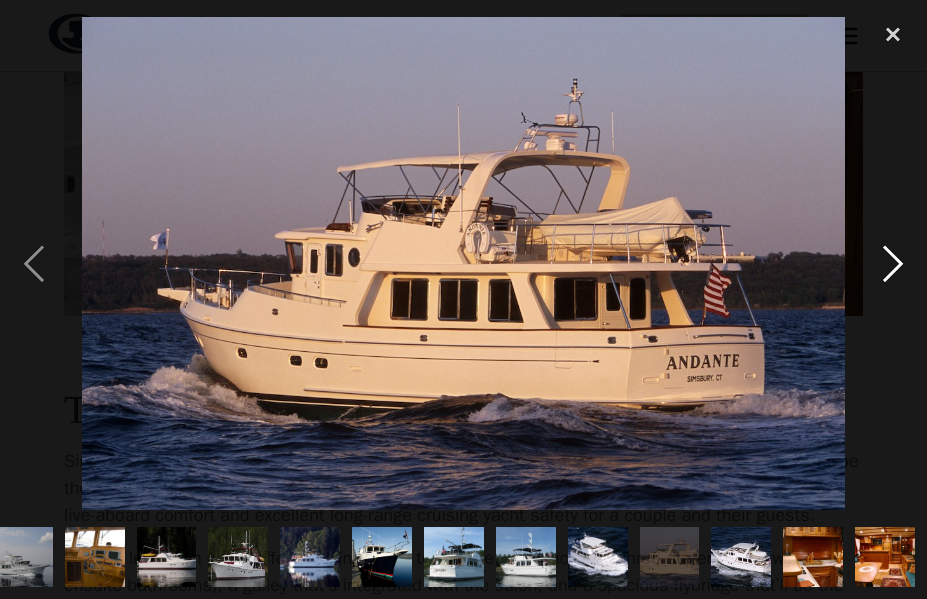 click at bounding box center [893, 263] 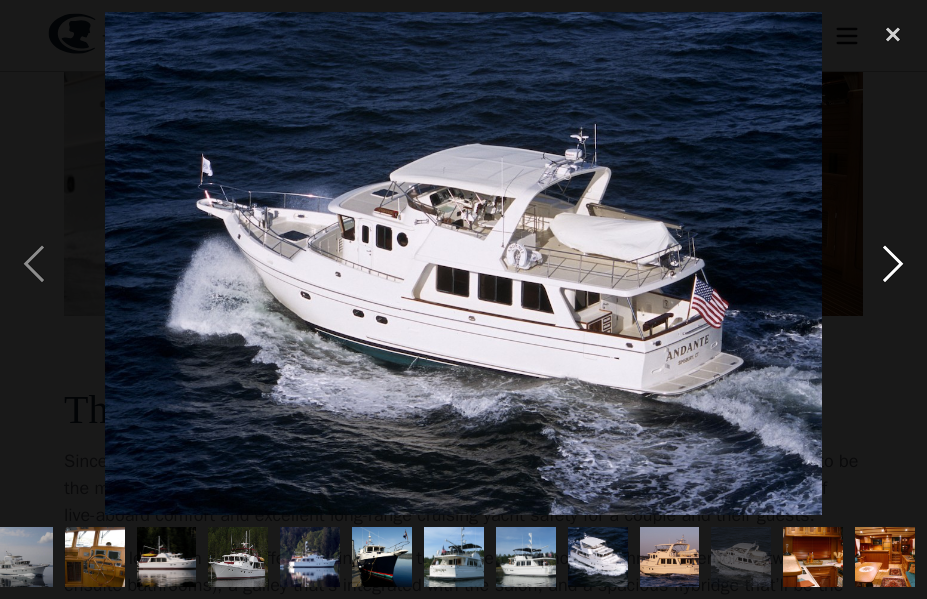 click at bounding box center [893, 263] 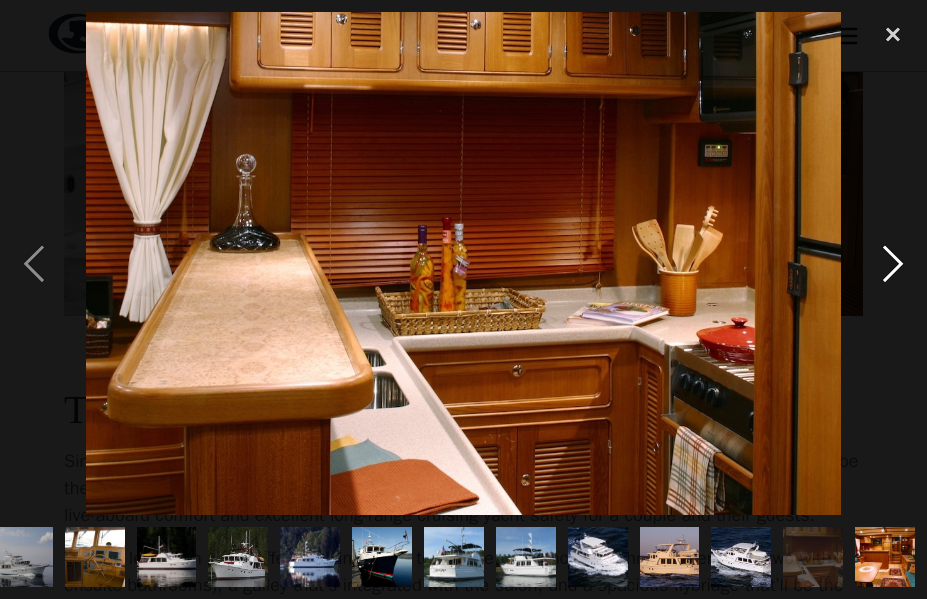 click at bounding box center (893, 263) 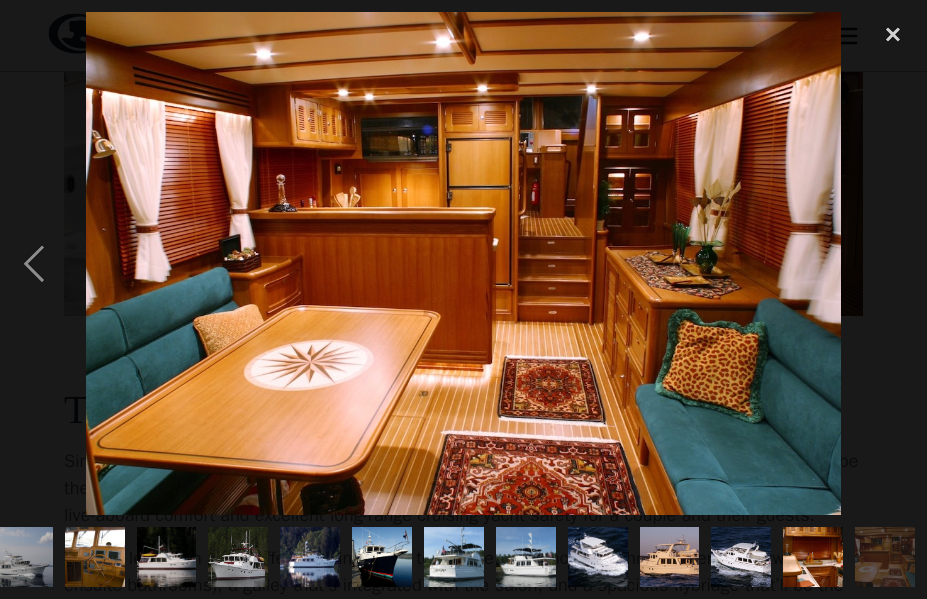 click at bounding box center [893, 263] 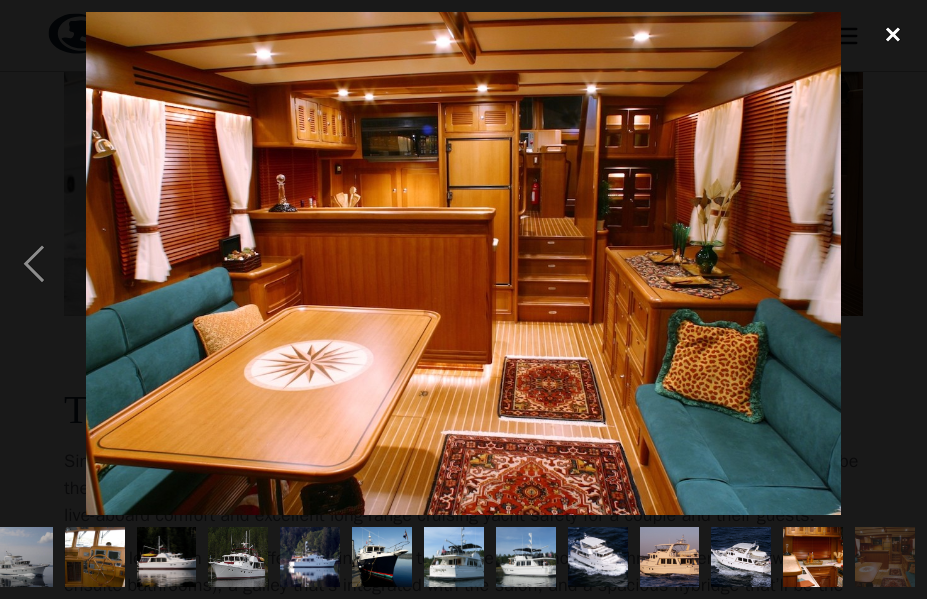 click at bounding box center [893, 34] 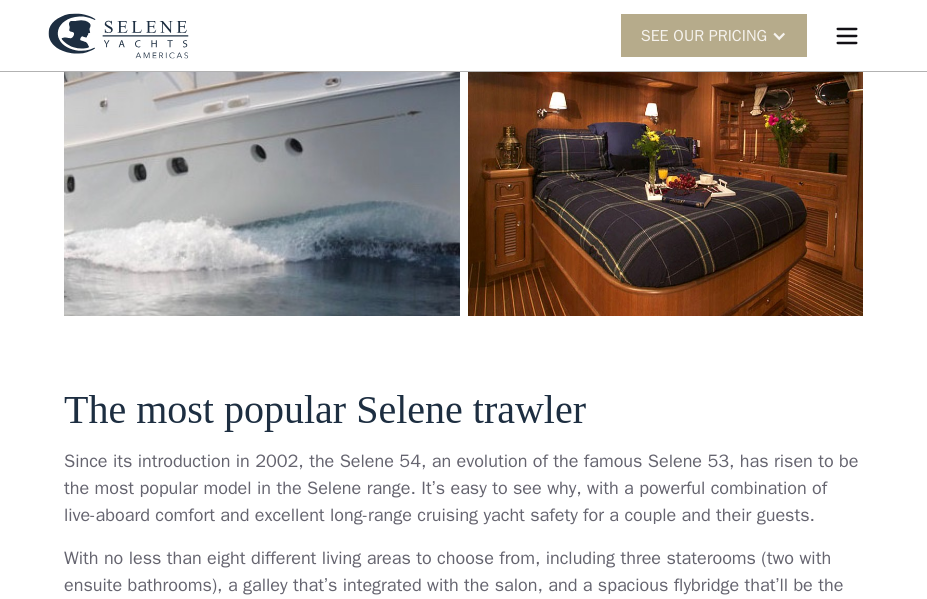 scroll, scrollTop: 0, scrollLeft: 0, axis: both 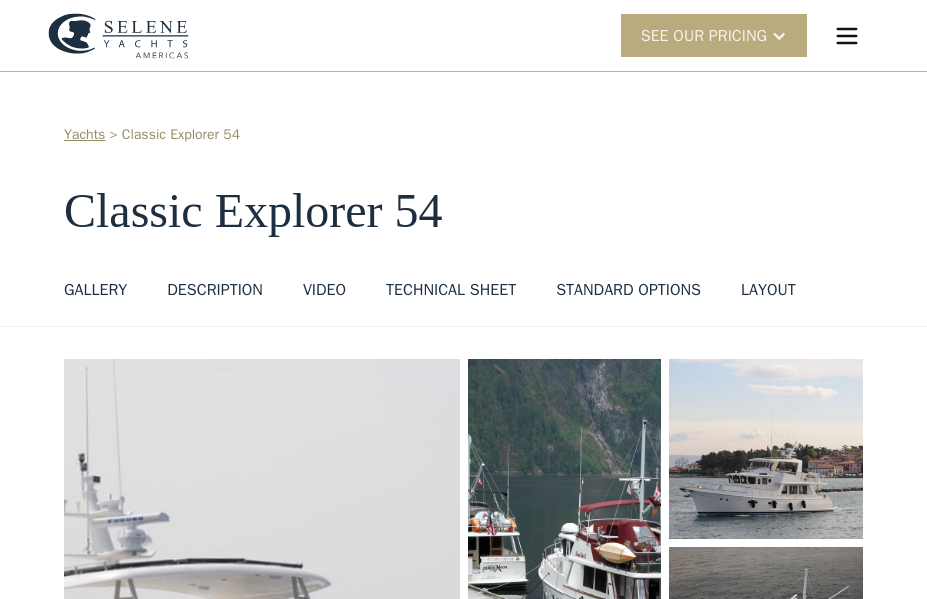 click on "SEE Our Pricing" at bounding box center (704, 36) 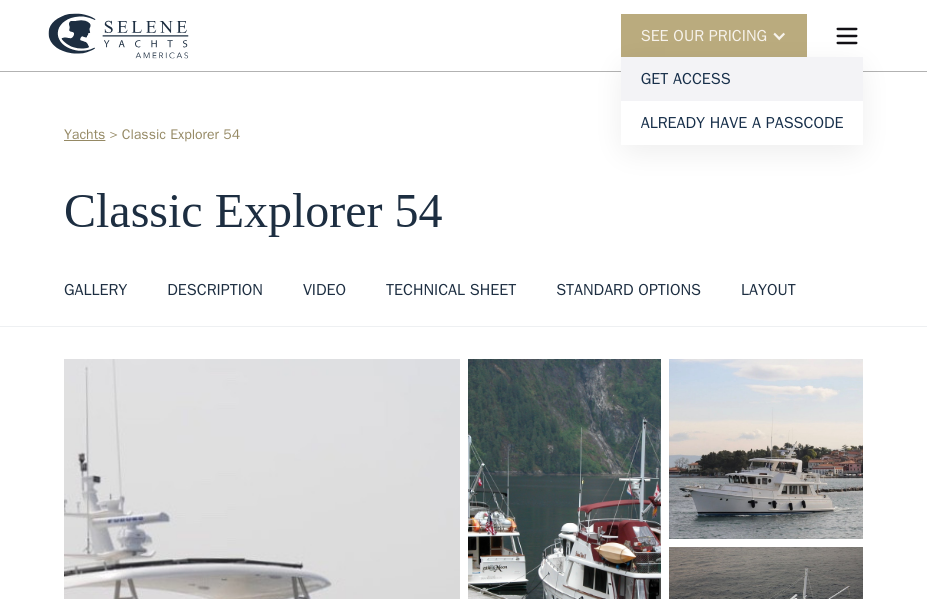 click on "Get access" at bounding box center (742, 79) 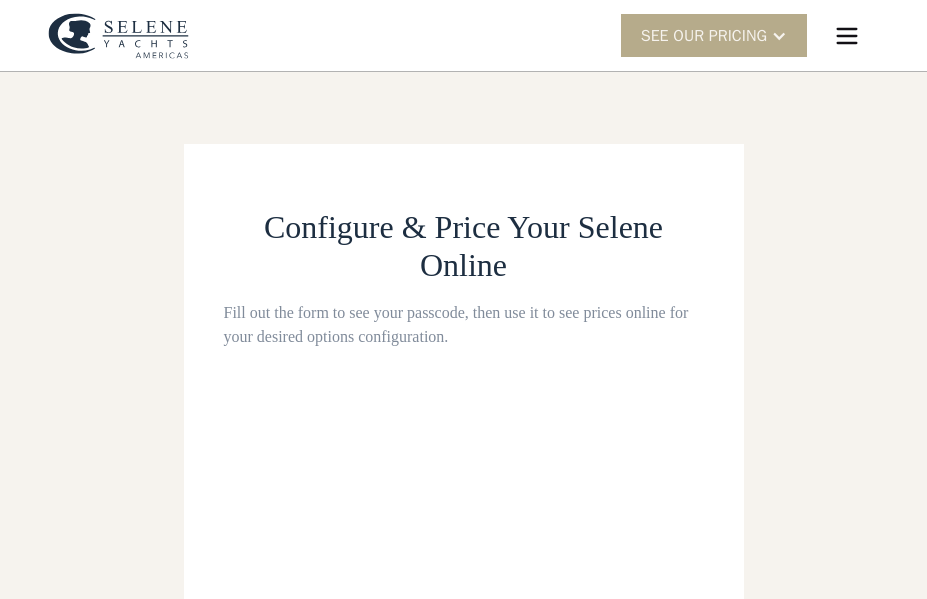 scroll, scrollTop: 0, scrollLeft: 0, axis: both 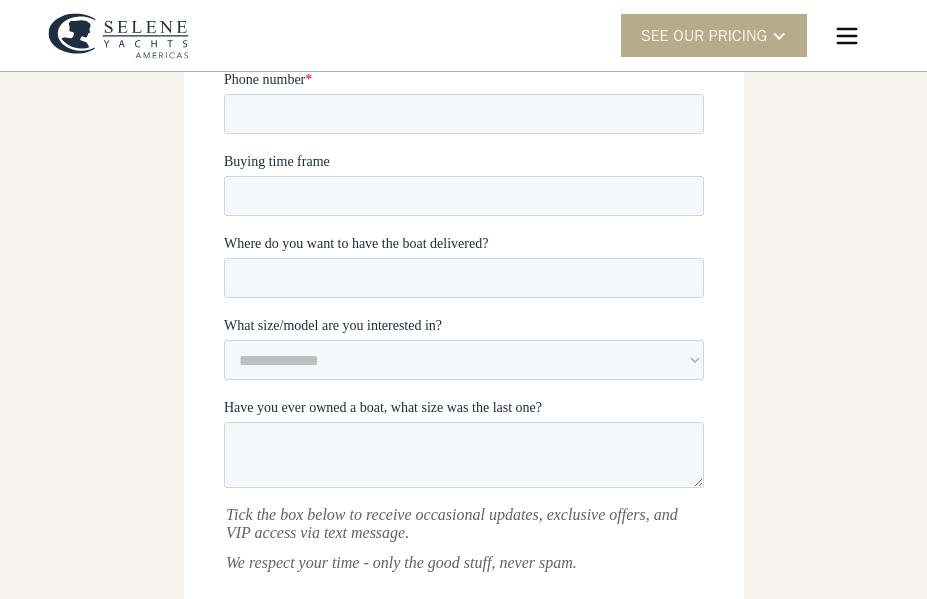 click on "**********" at bounding box center [463, 275] 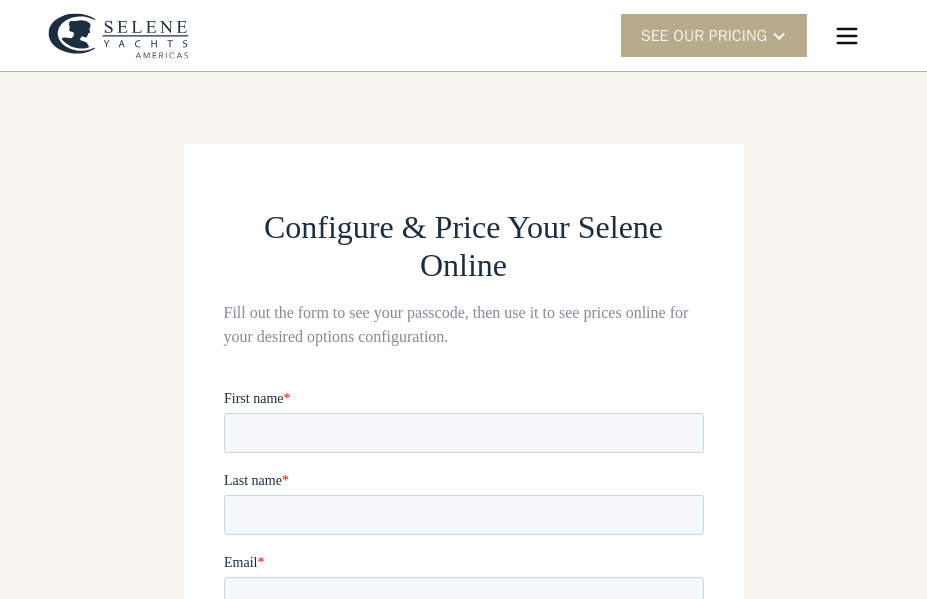 scroll, scrollTop: 0, scrollLeft: 0, axis: both 